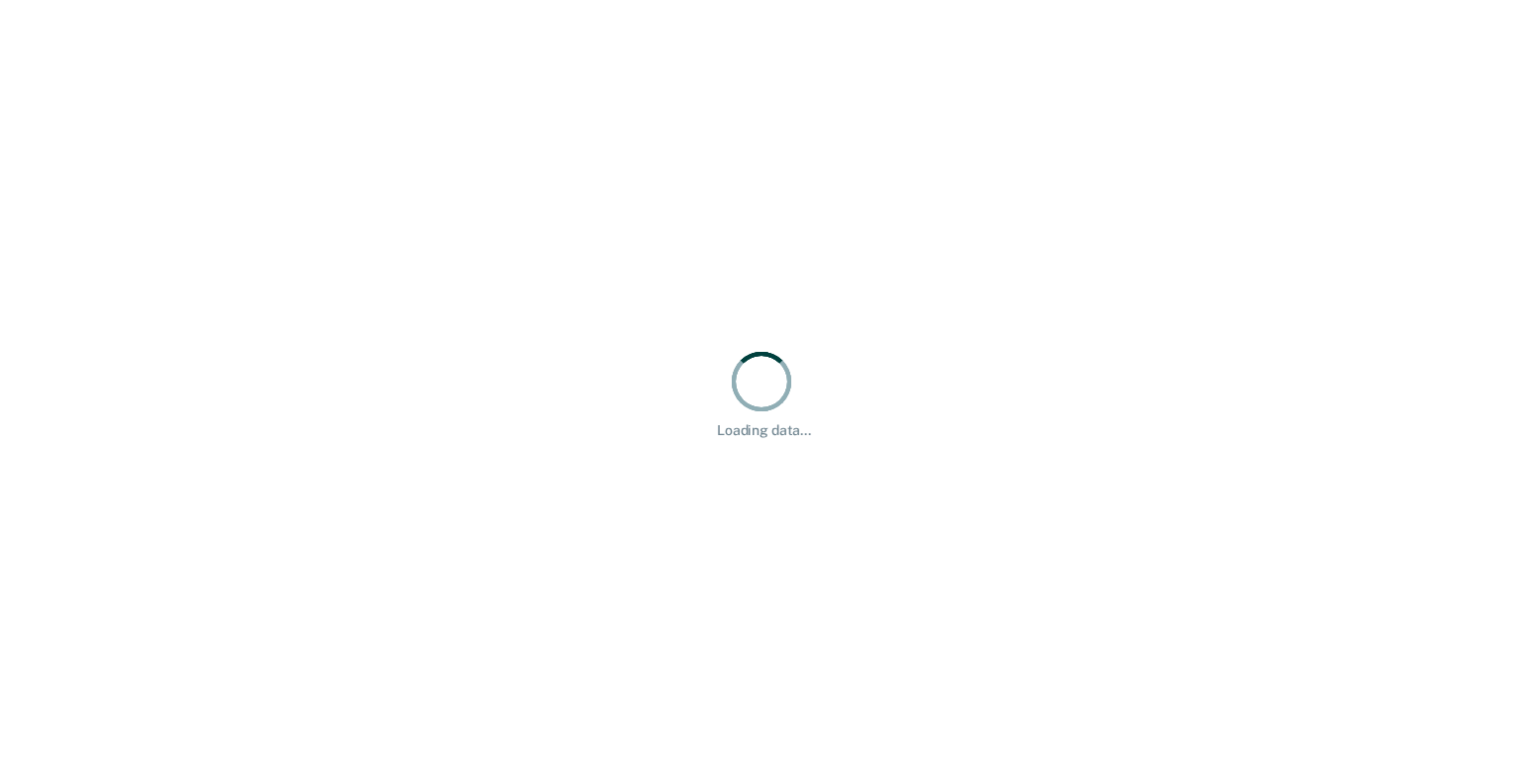 scroll, scrollTop: 0, scrollLeft: 0, axis: both 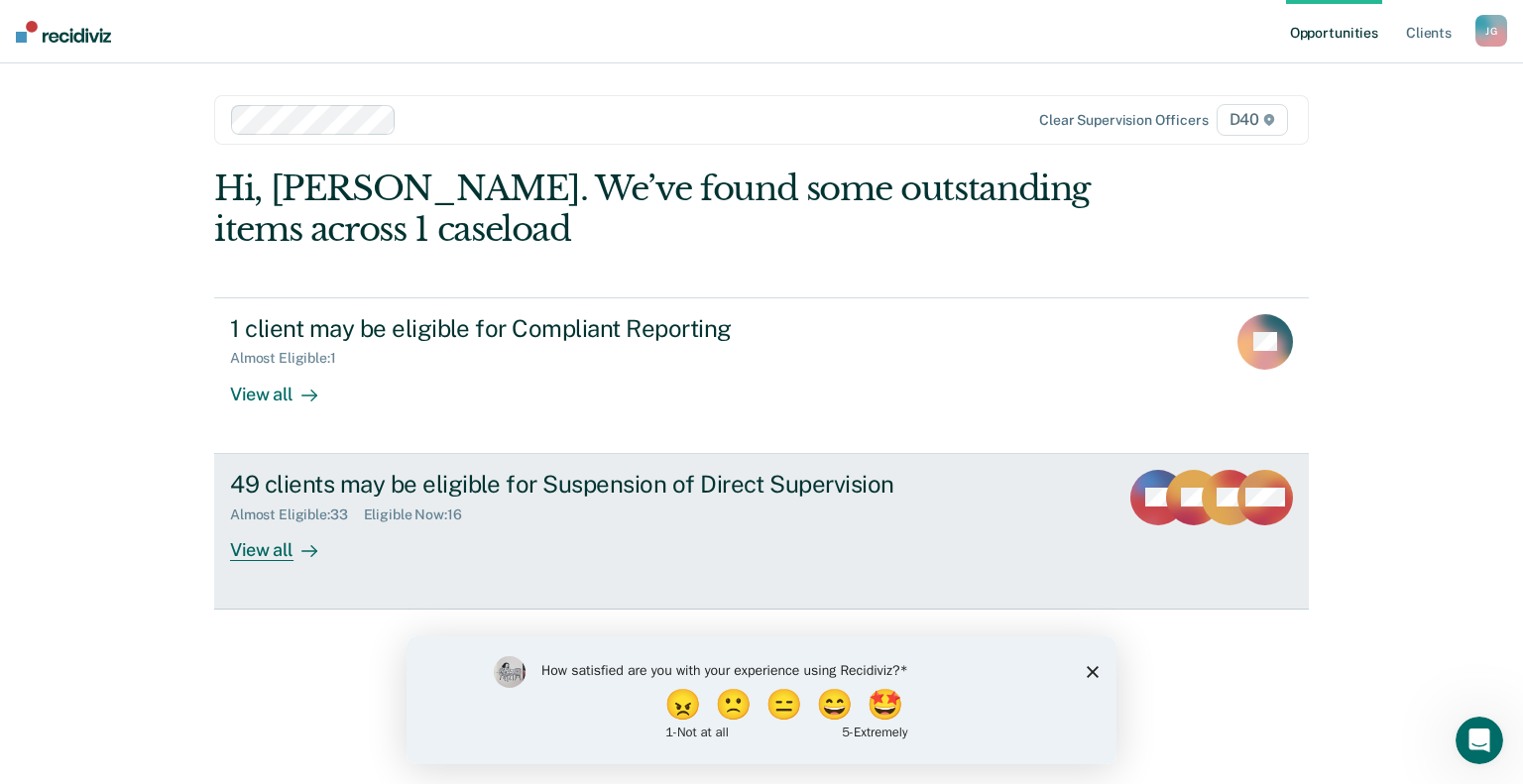 click on "View all" at bounding box center (286, 541) 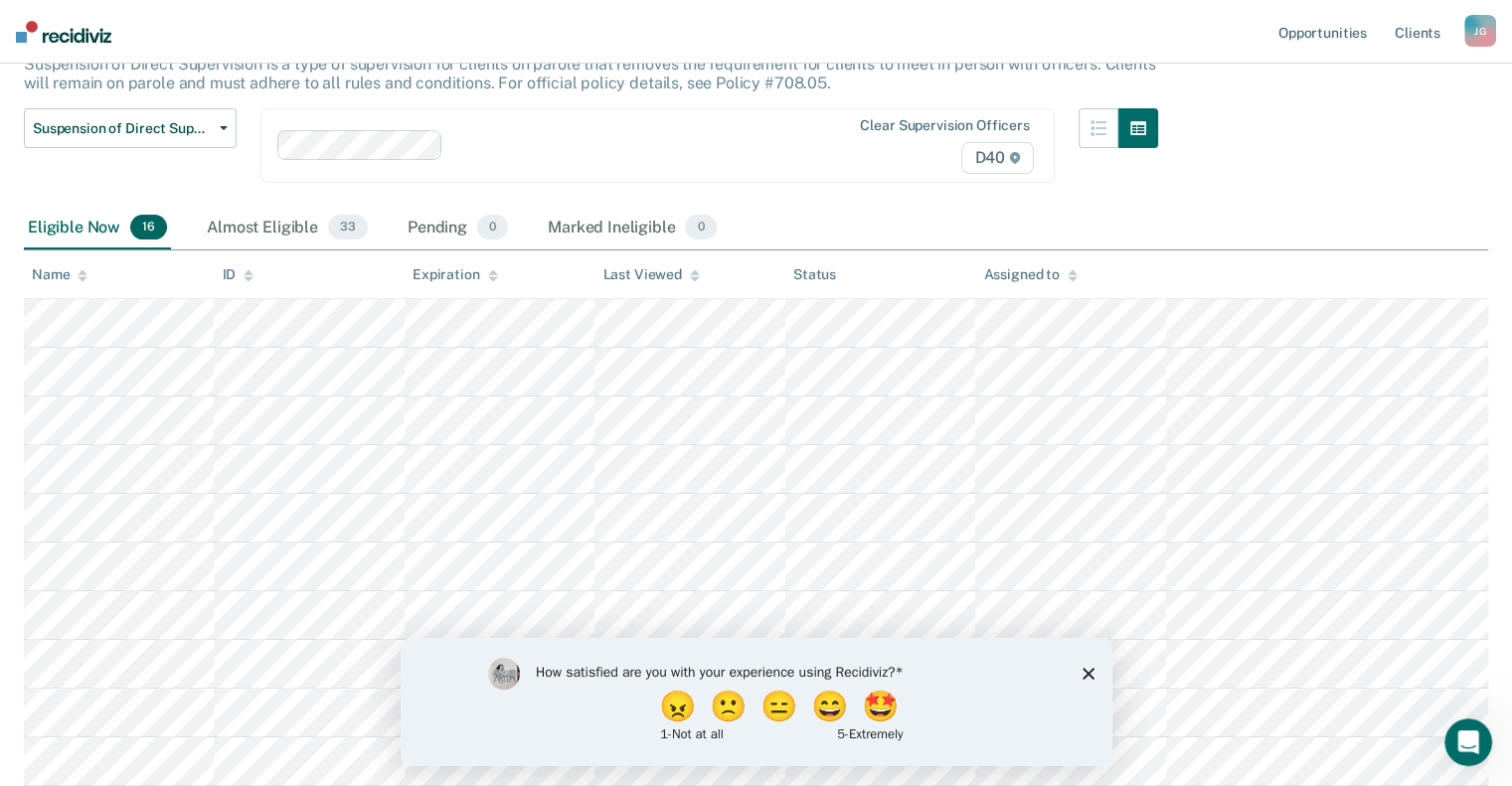 scroll, scrollTop: 76, scrollLeft: 0, axis: vertical 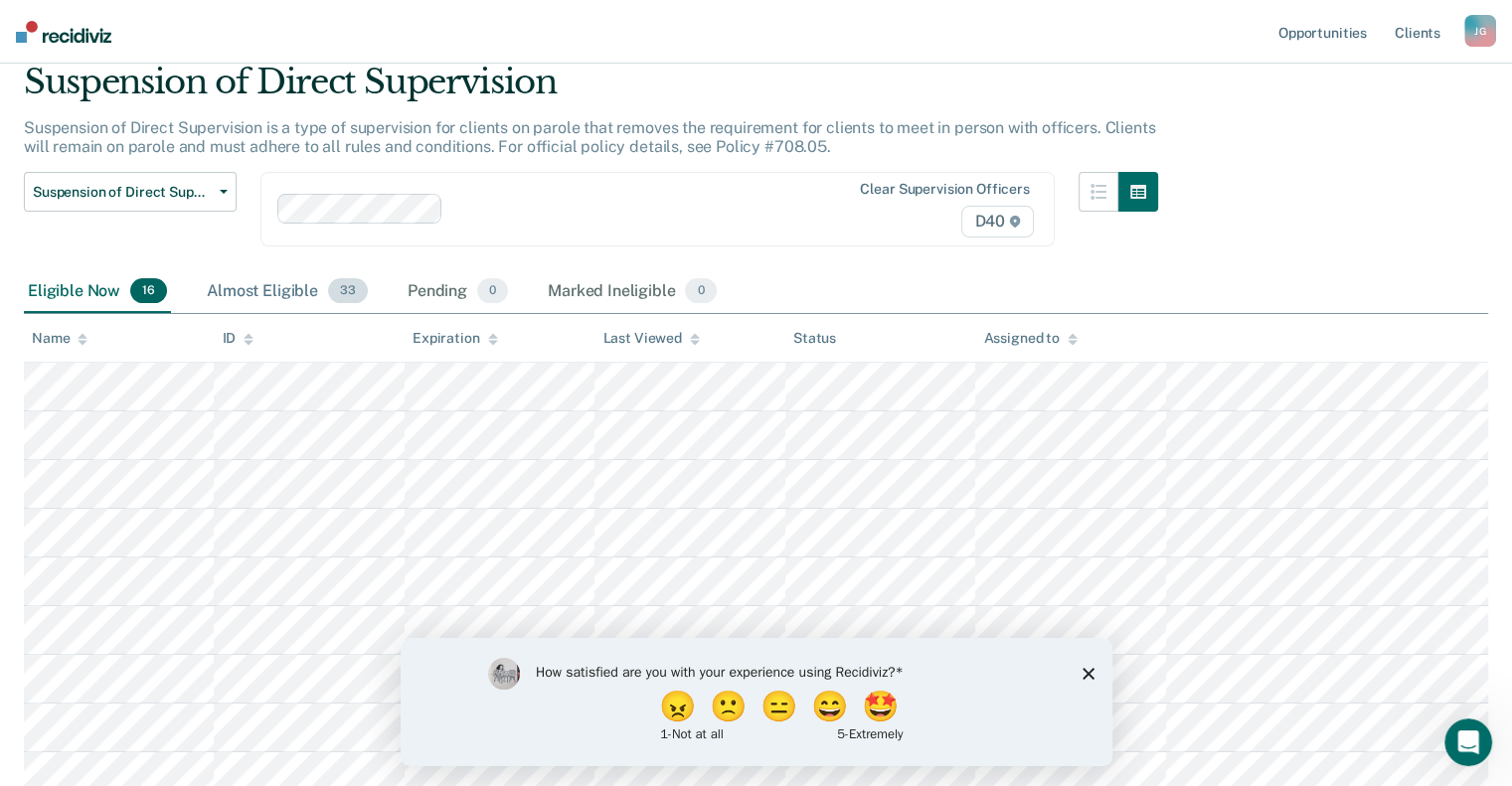 click on "Almost Eligible 33" at bounding box center (287, 292) 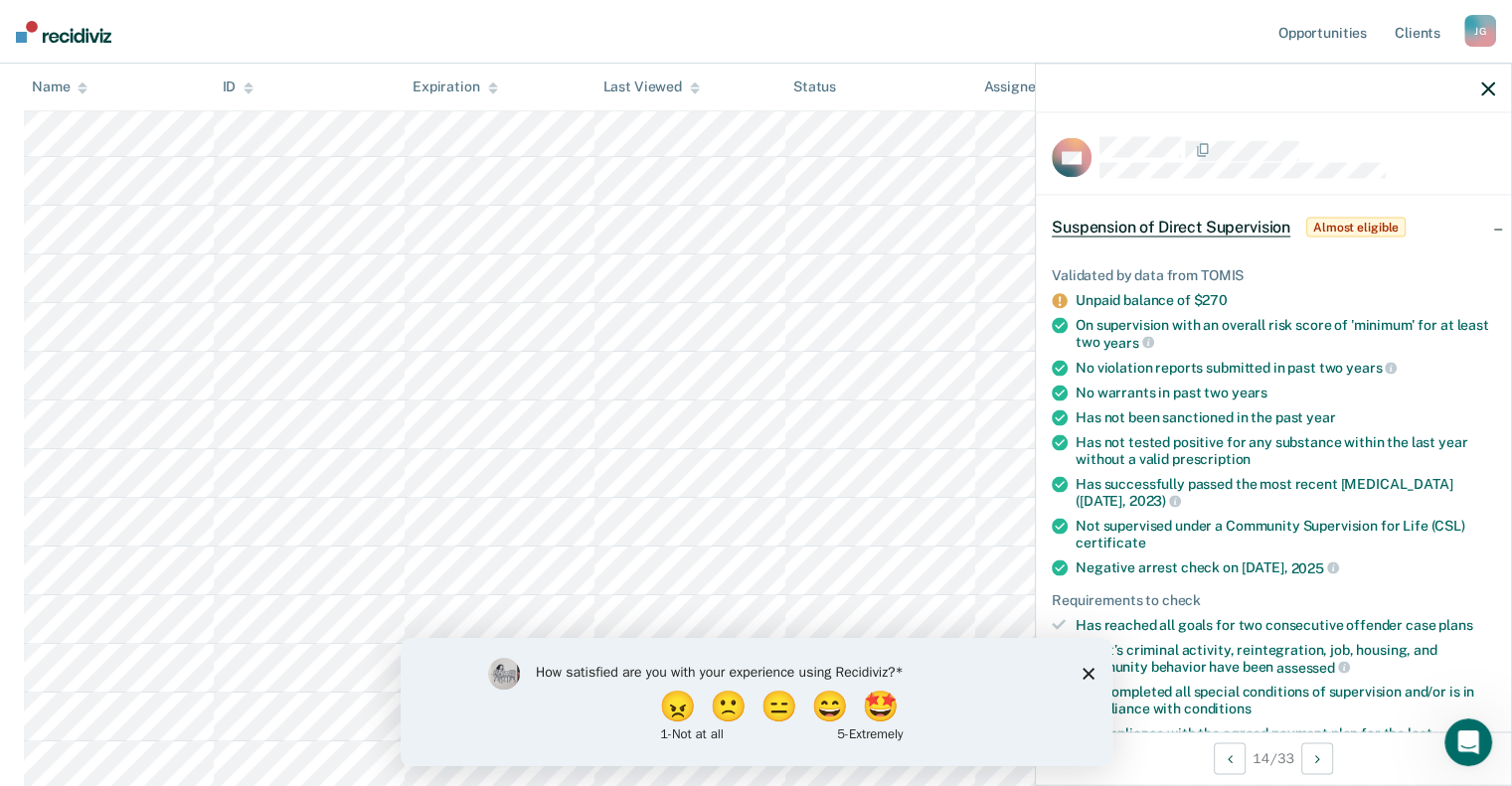 scroll, scrollTop: 1268, scrollLeft: 0, axis: vertical 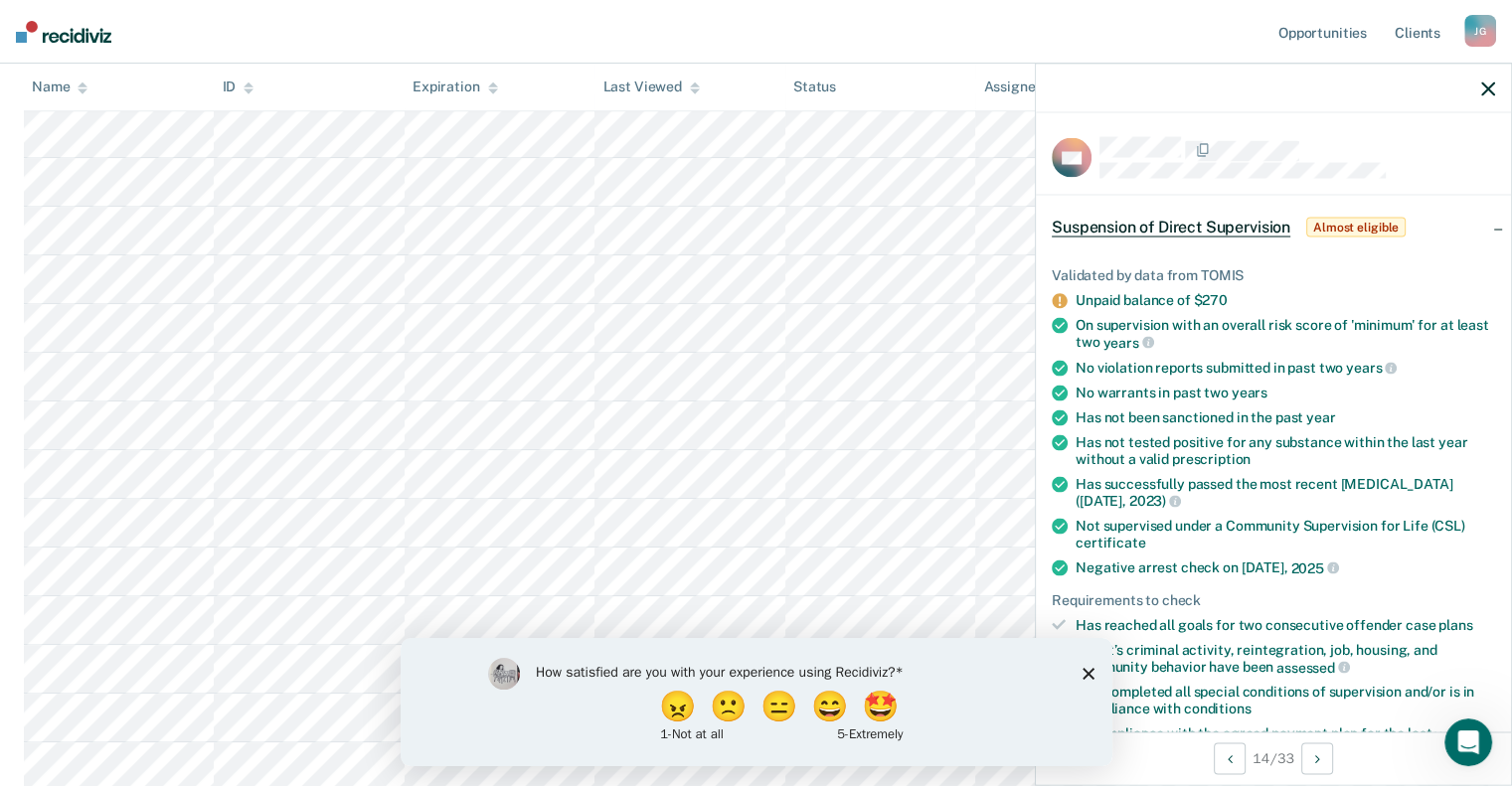 click 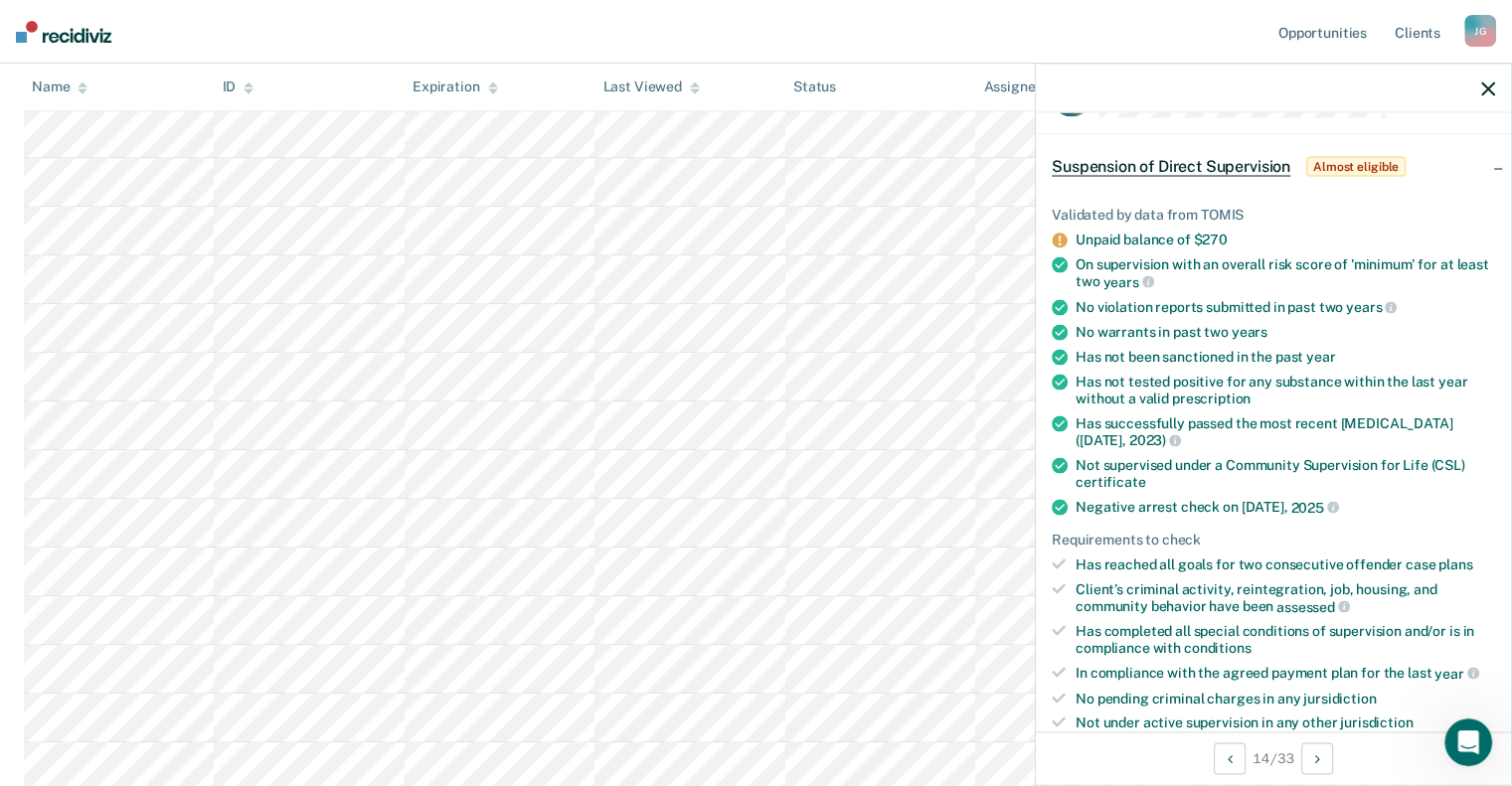 scroll, scrollTop: 0, scrollLeft: 0, axis: both 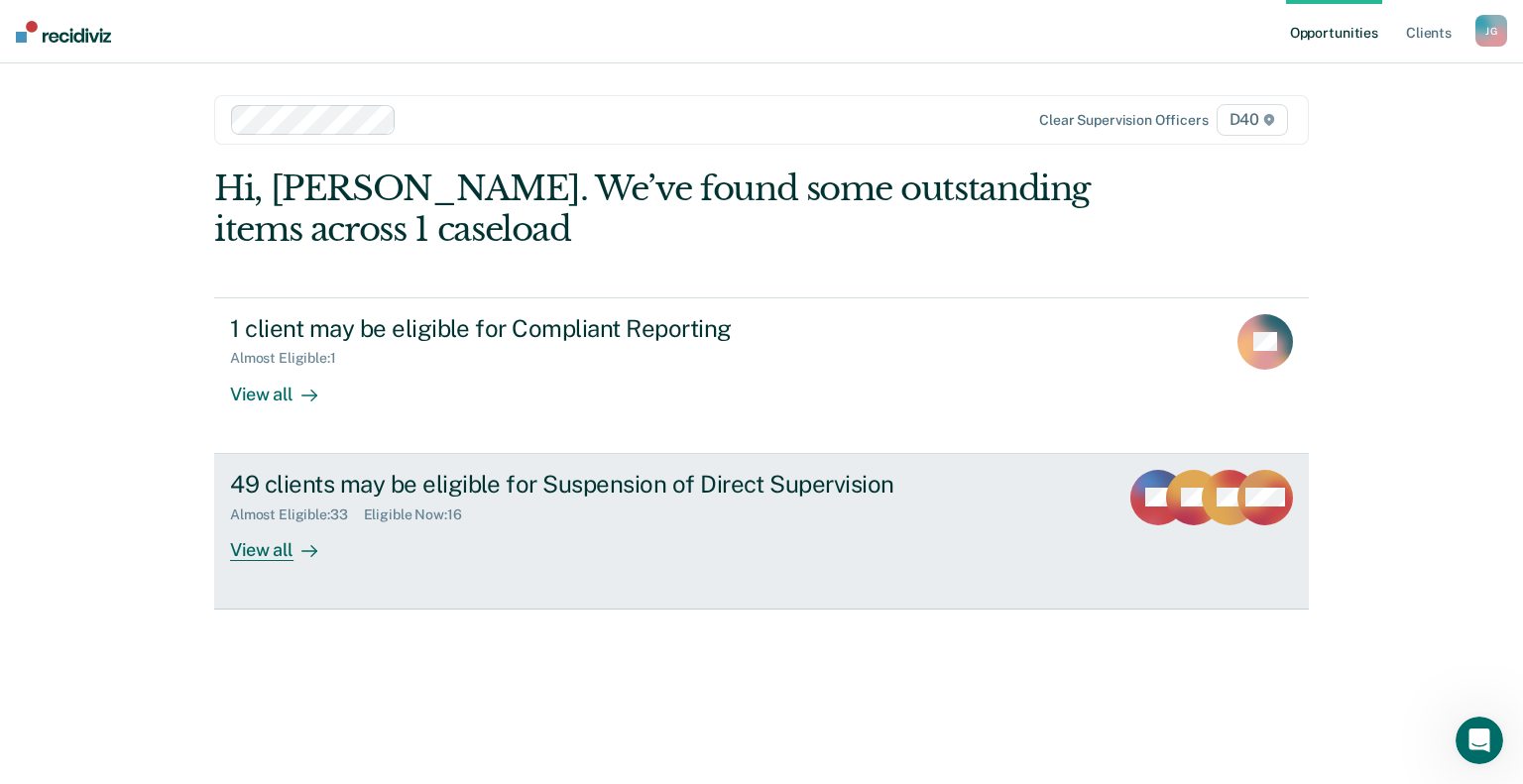 click on "View all" at bounding box center (286, 541) 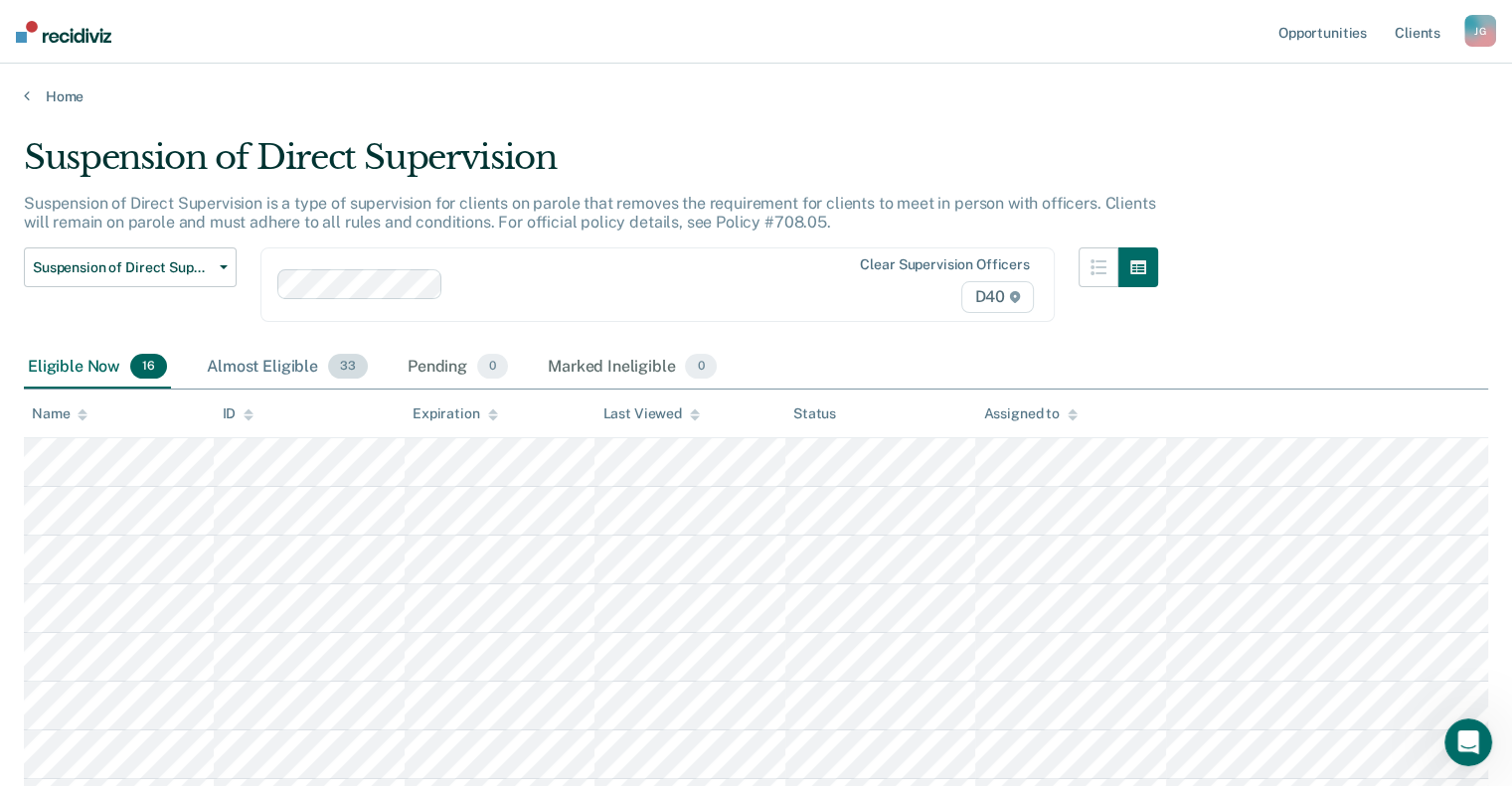 click on "Almost Eligible 33" at bounding box center [287, 368] 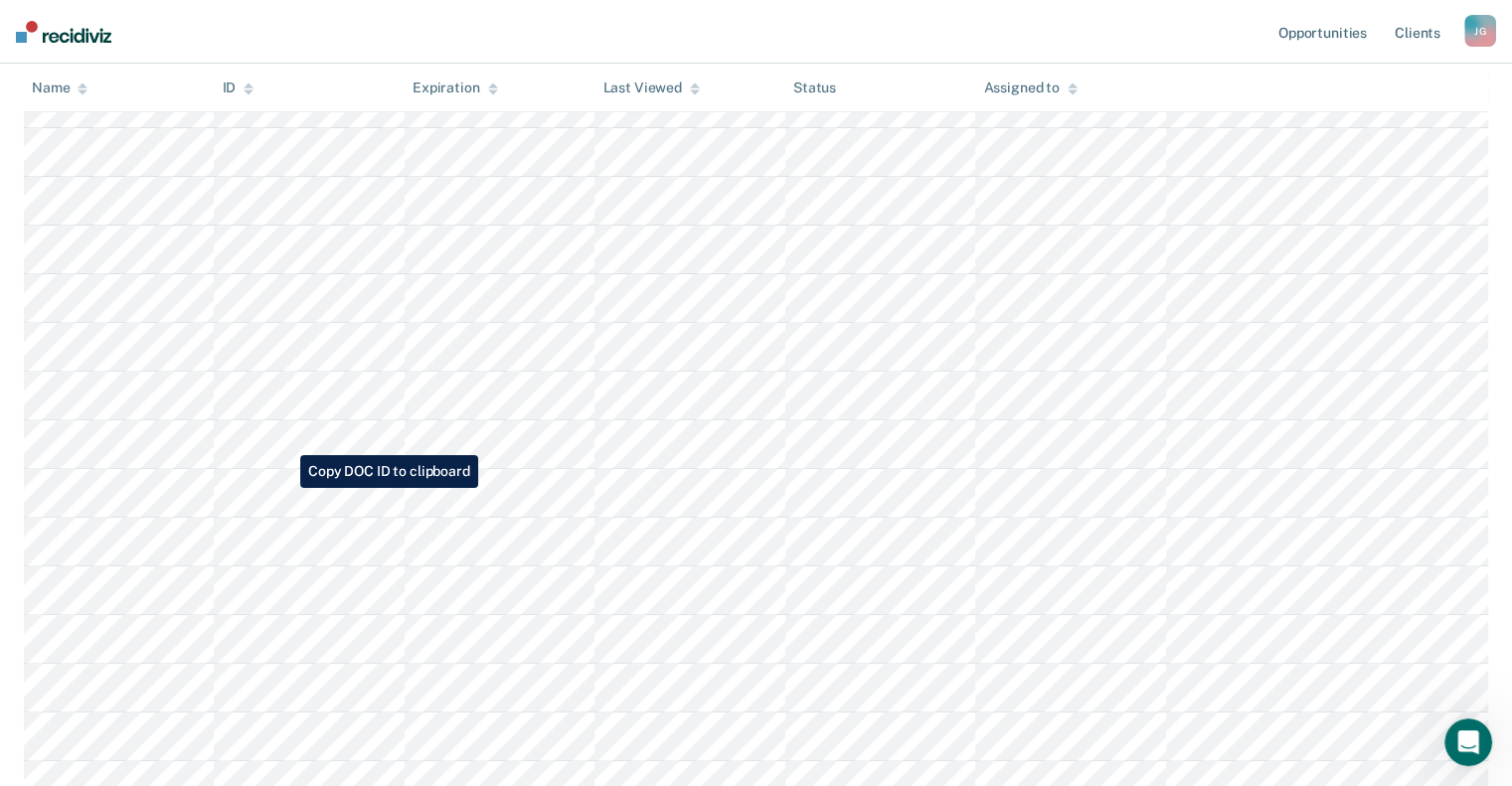 scroll, scrollTop: 696, scrollLeft: 0, axis: vertical 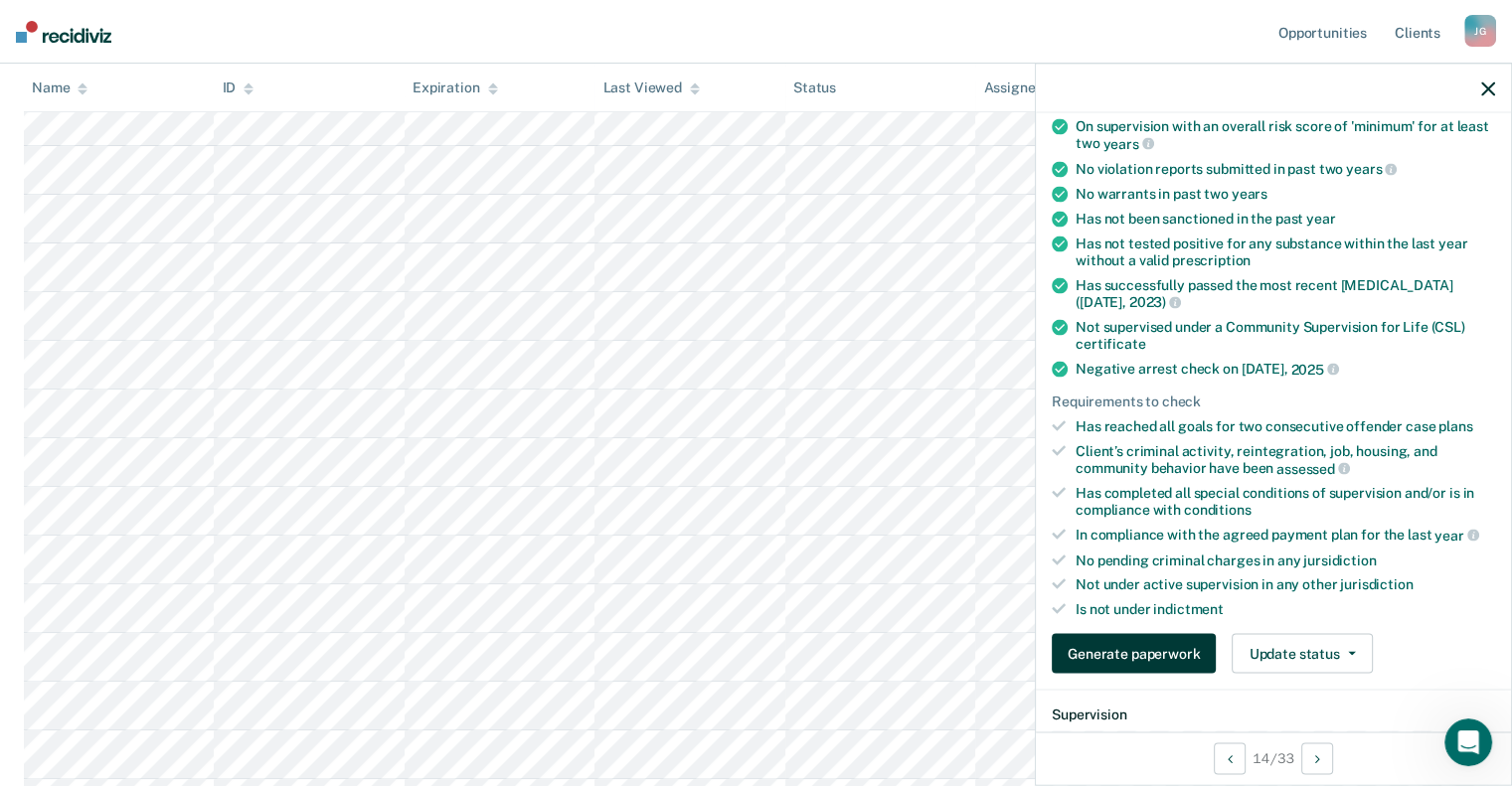 click on "Generate paperwork" at bounding box center [1133, 654] 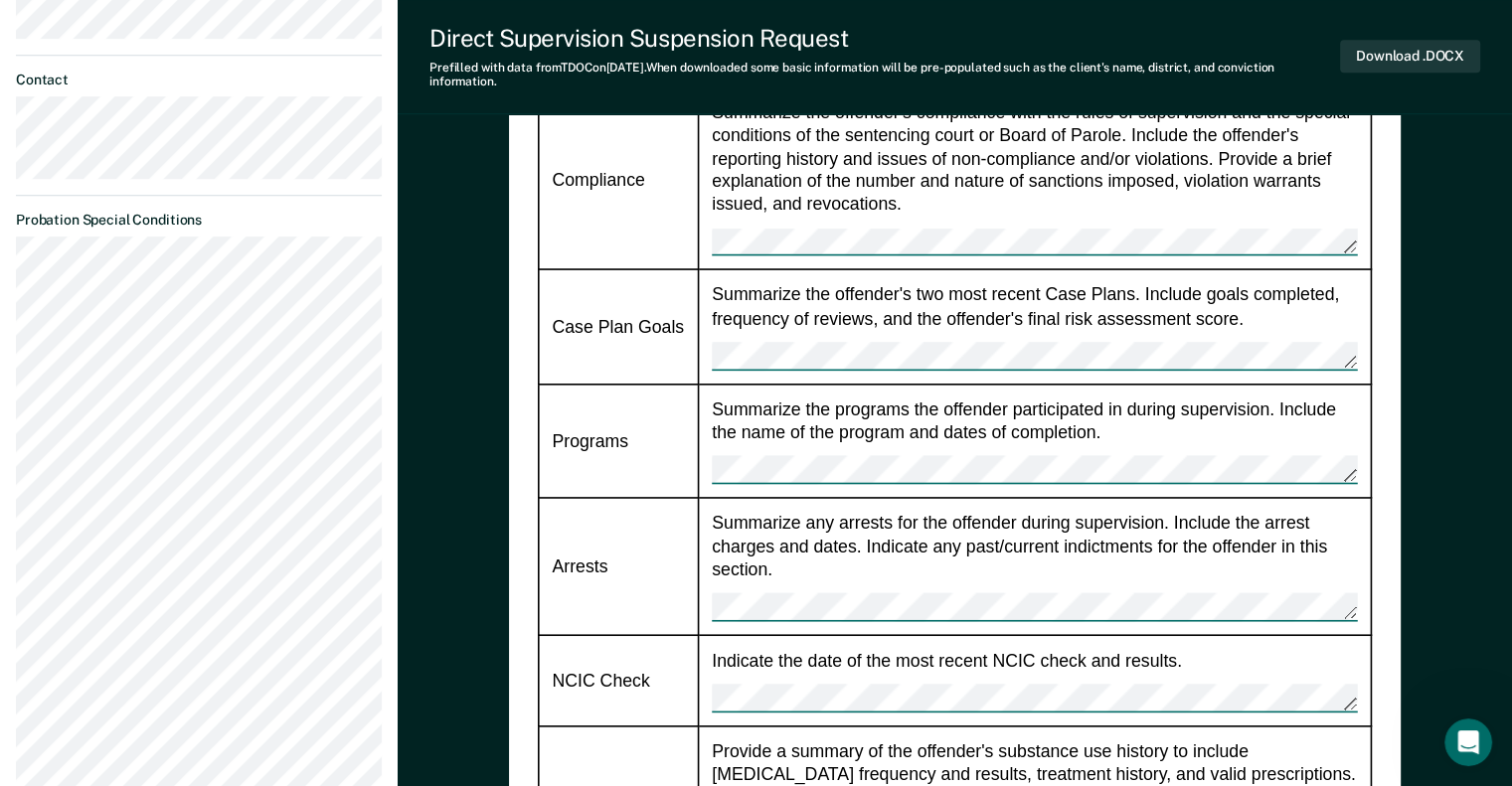 scroll, scrollTop: 994, scrollLeft: 0, axis: vertical 